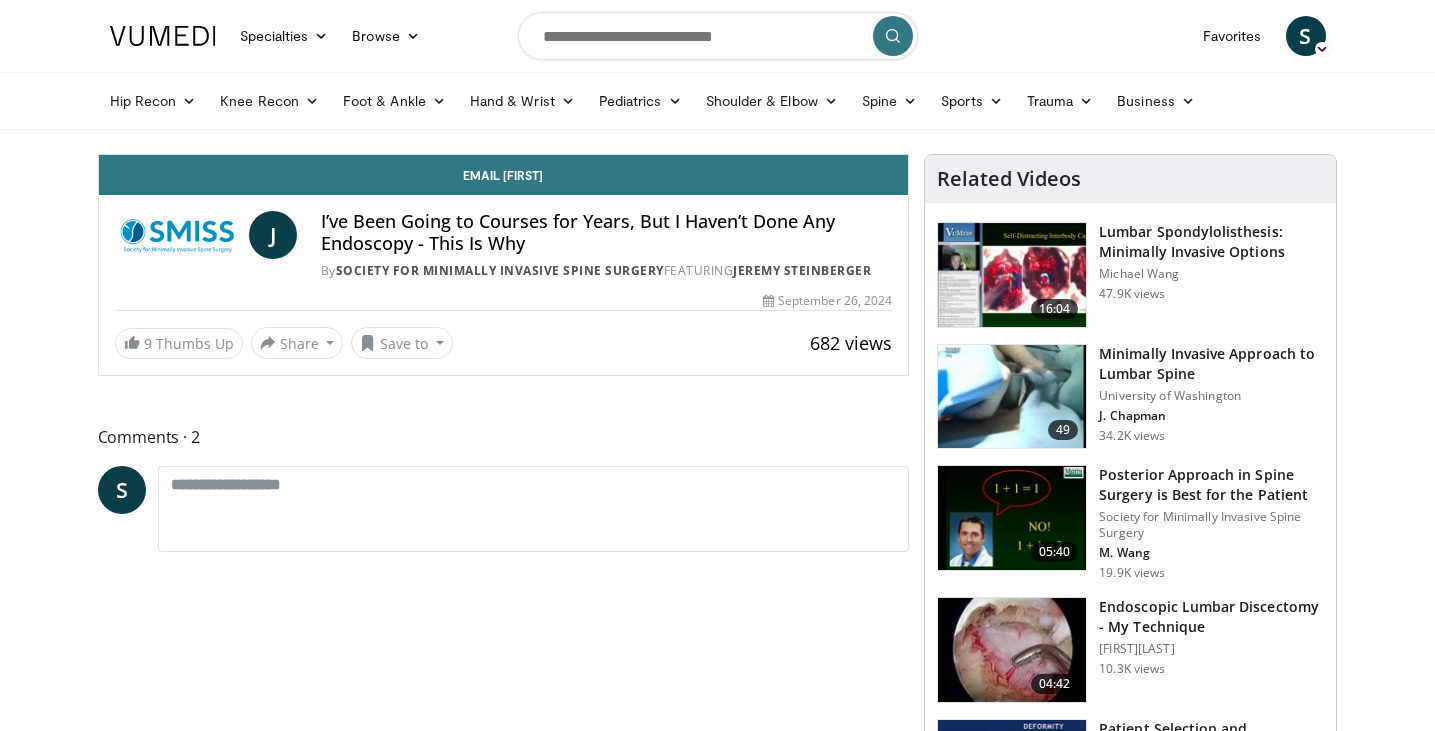 scroll, scrollTop: 0, scrollLeft: 0, axis: both 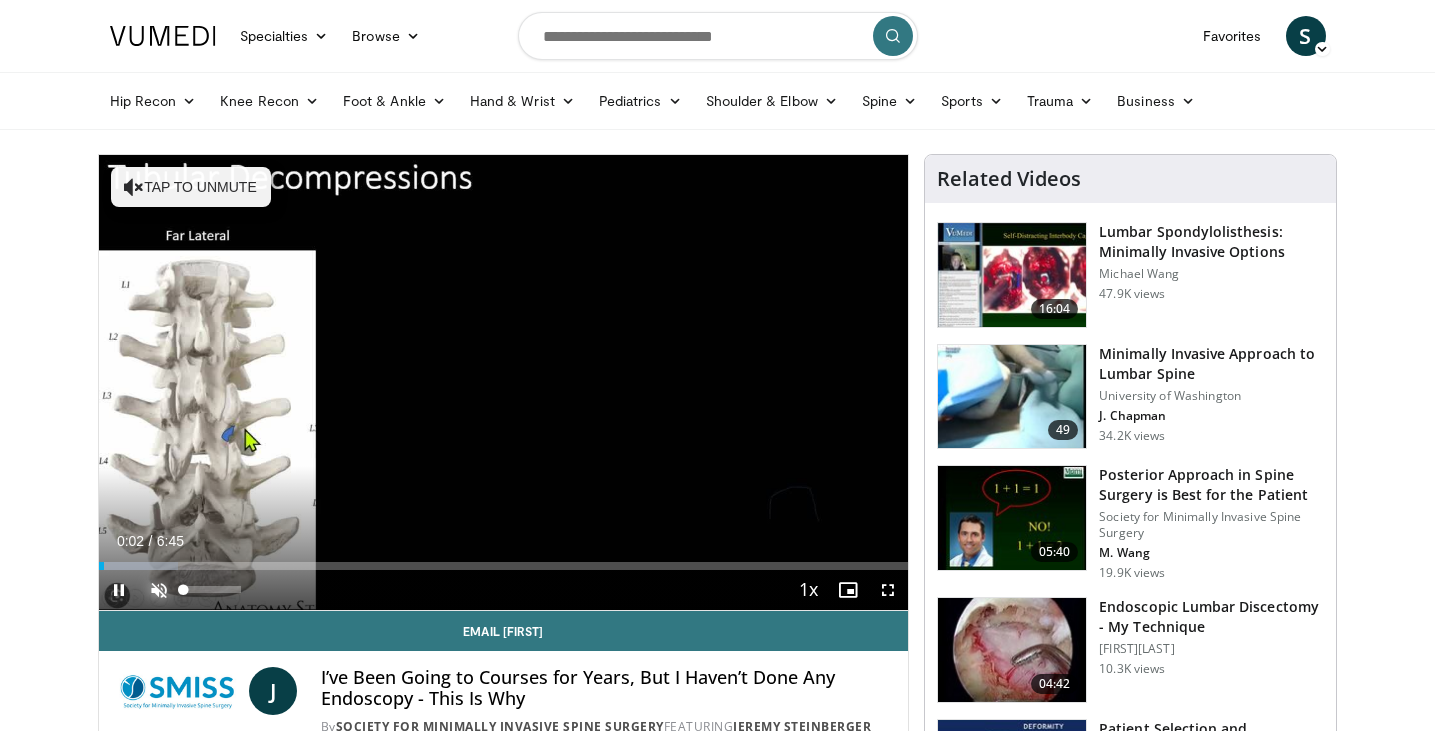 click at bounding box center (159, 590) 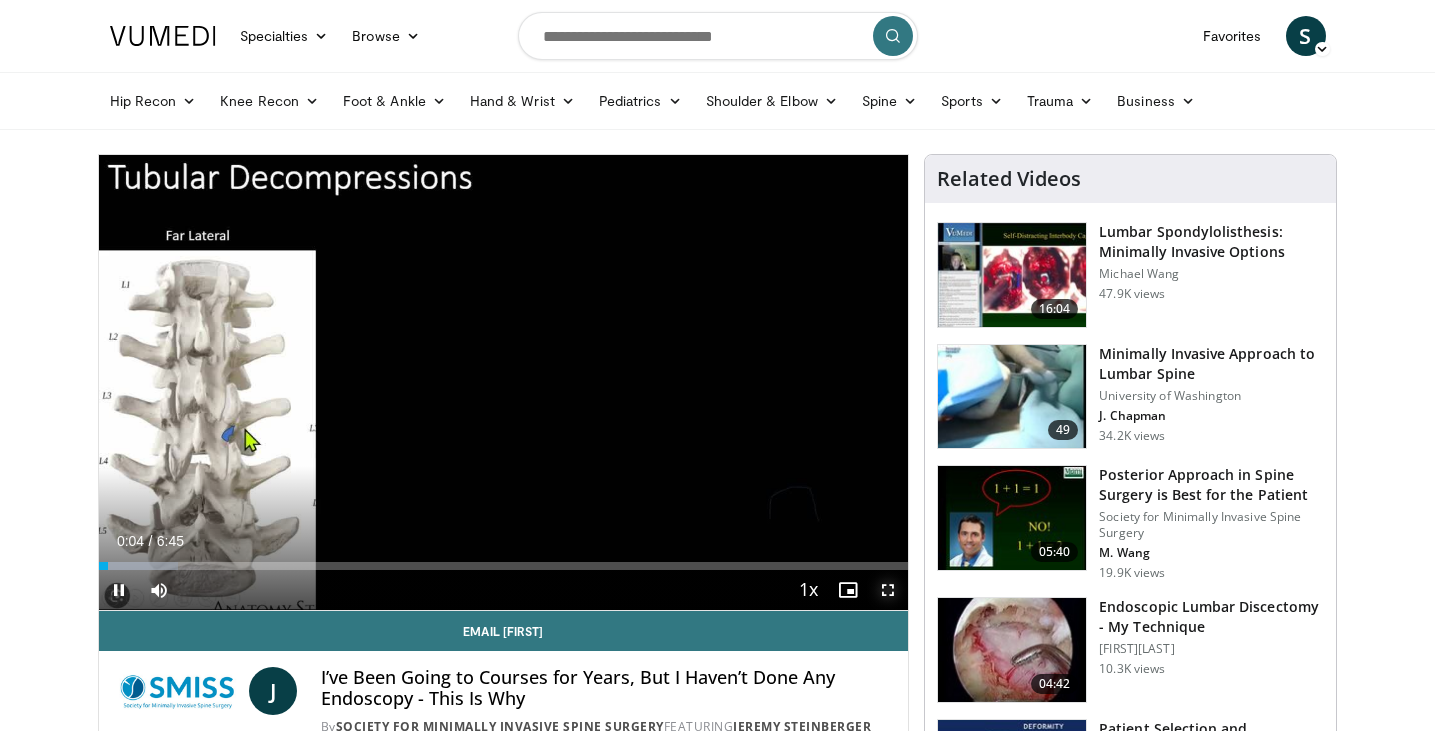 click at bounding box center [888, 590] 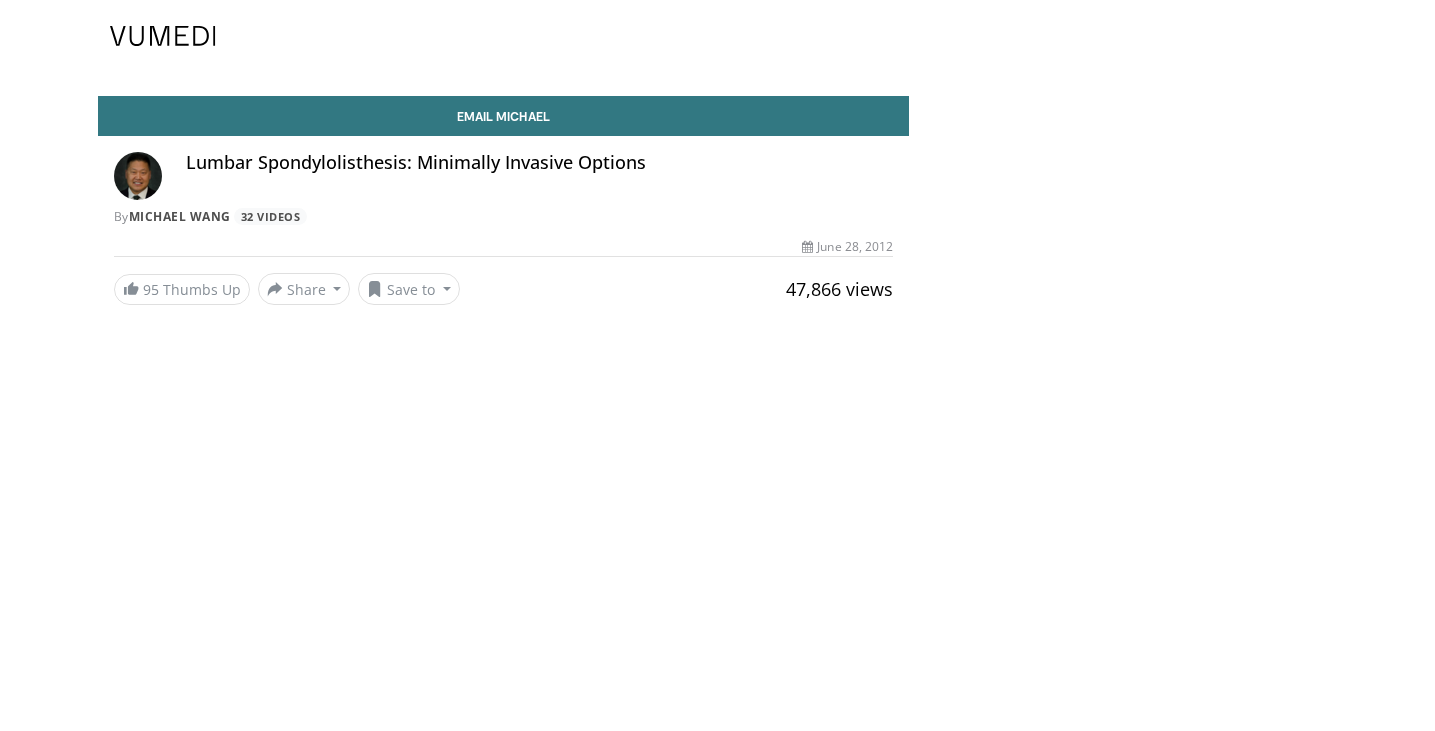 scroll, scrollTop: 0, scrollLeft: 0, axis: both 